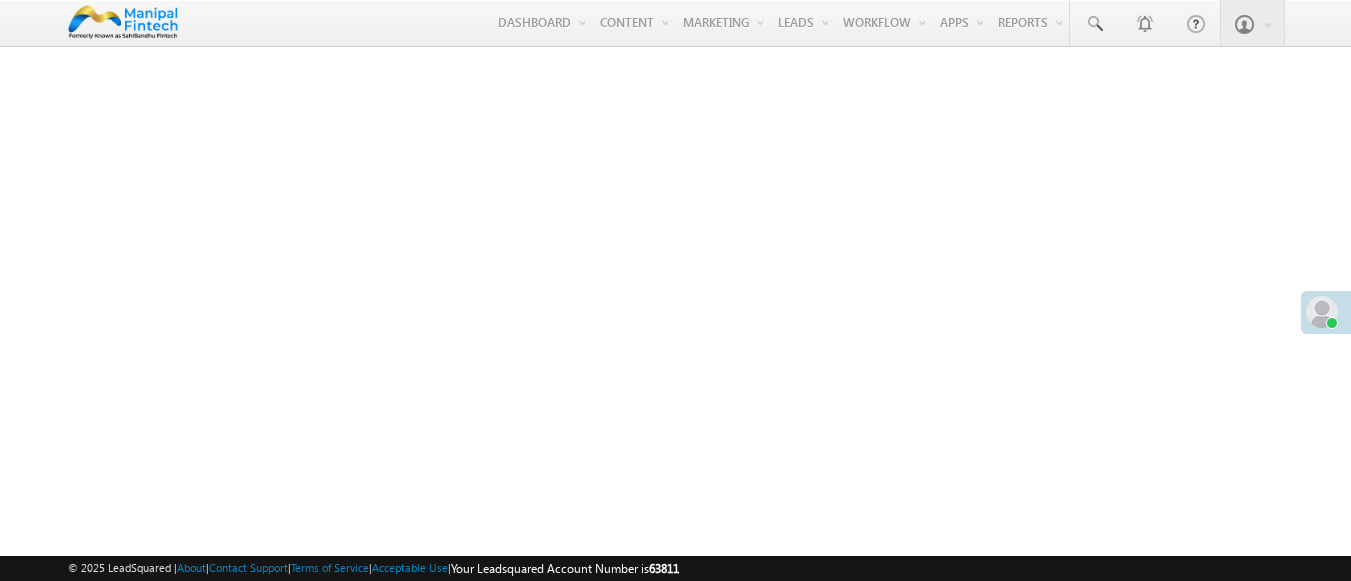 scroll, scrollTop: 0, scrollLeft: 0, axis: both 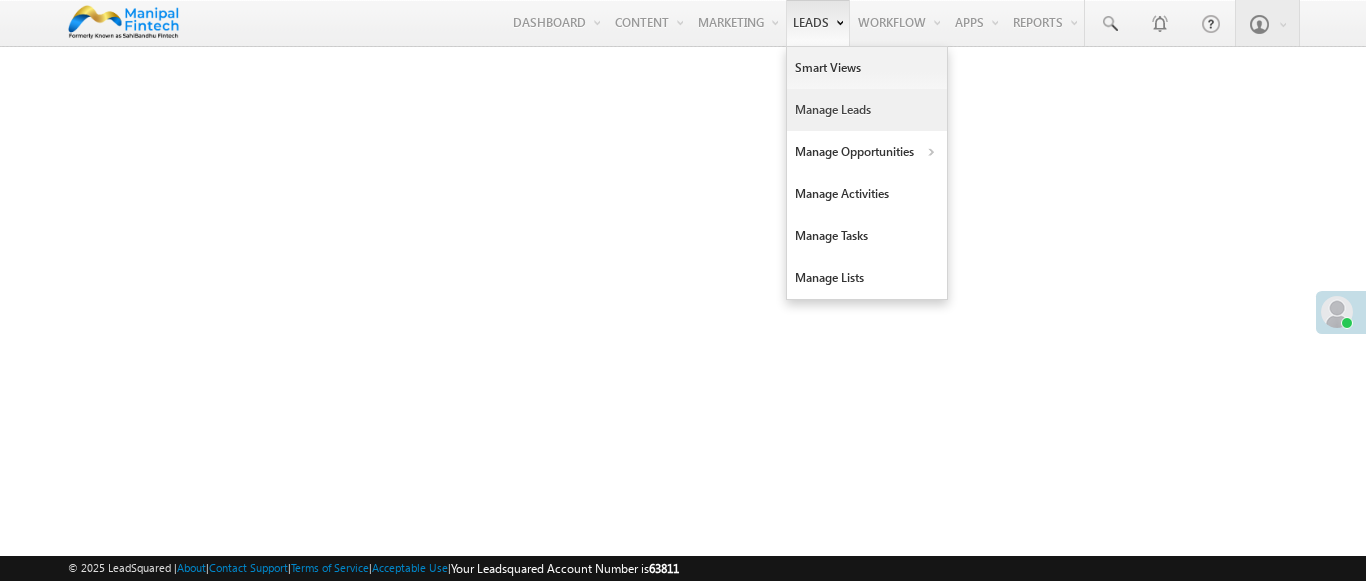 click on "Manage Leads" at bounding box center [867, 110] 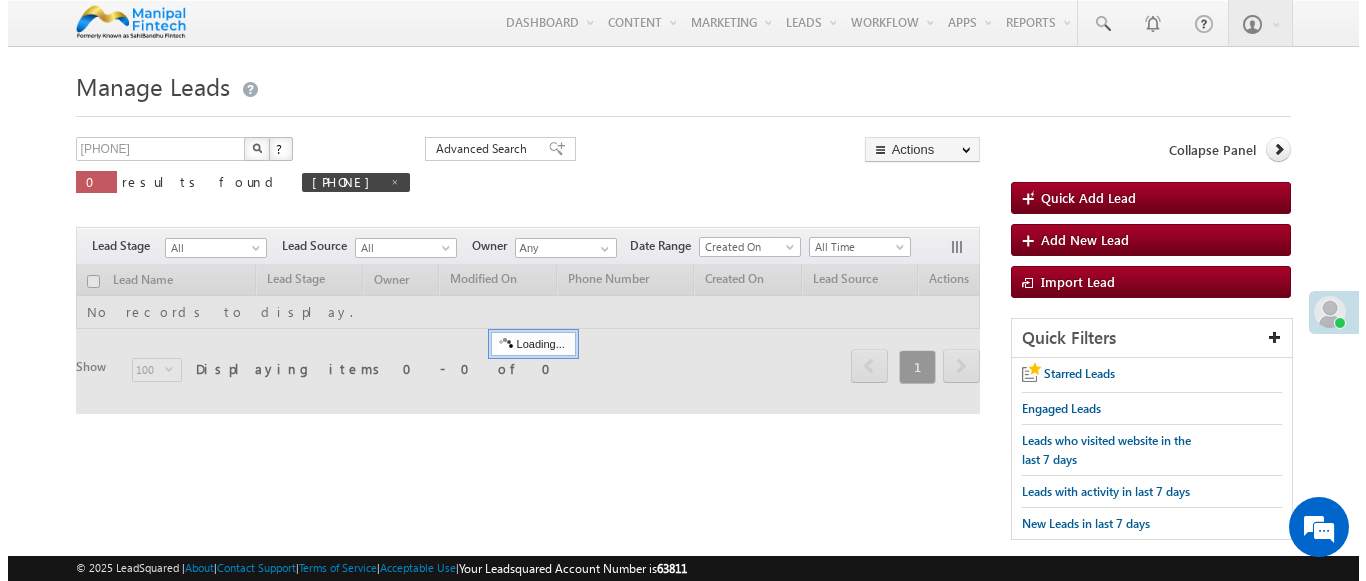 scroll, scrollTop: 0, scrollLeft: 0, axis: both 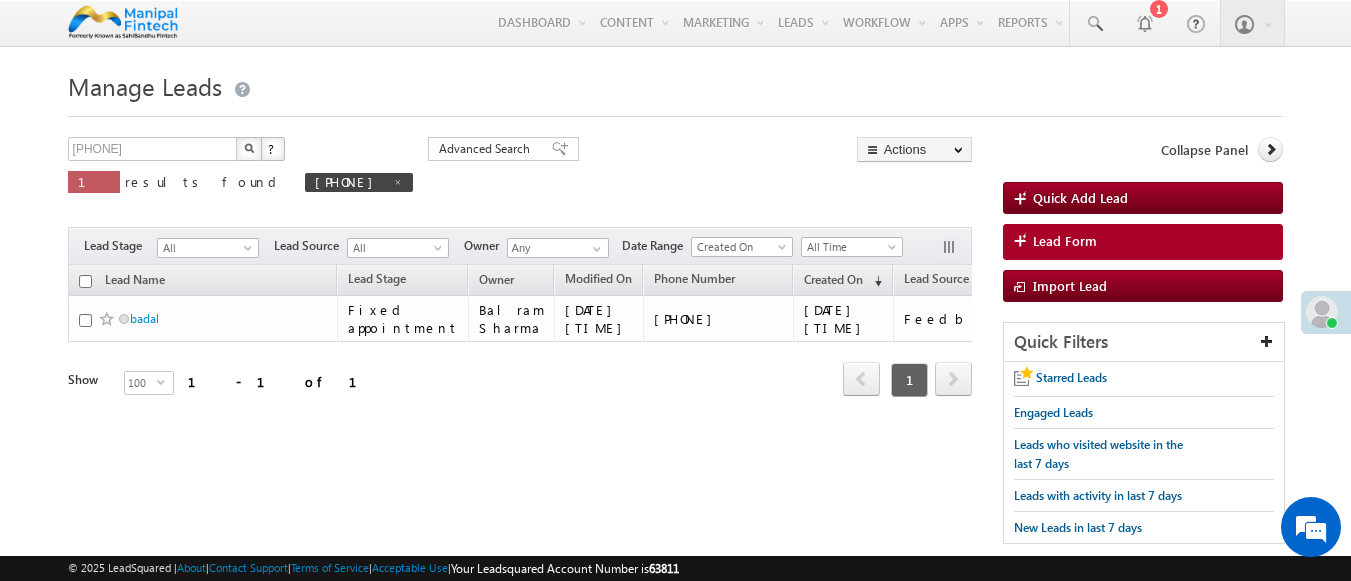 click on "Lead Form" at bounding box center [1143, 242] 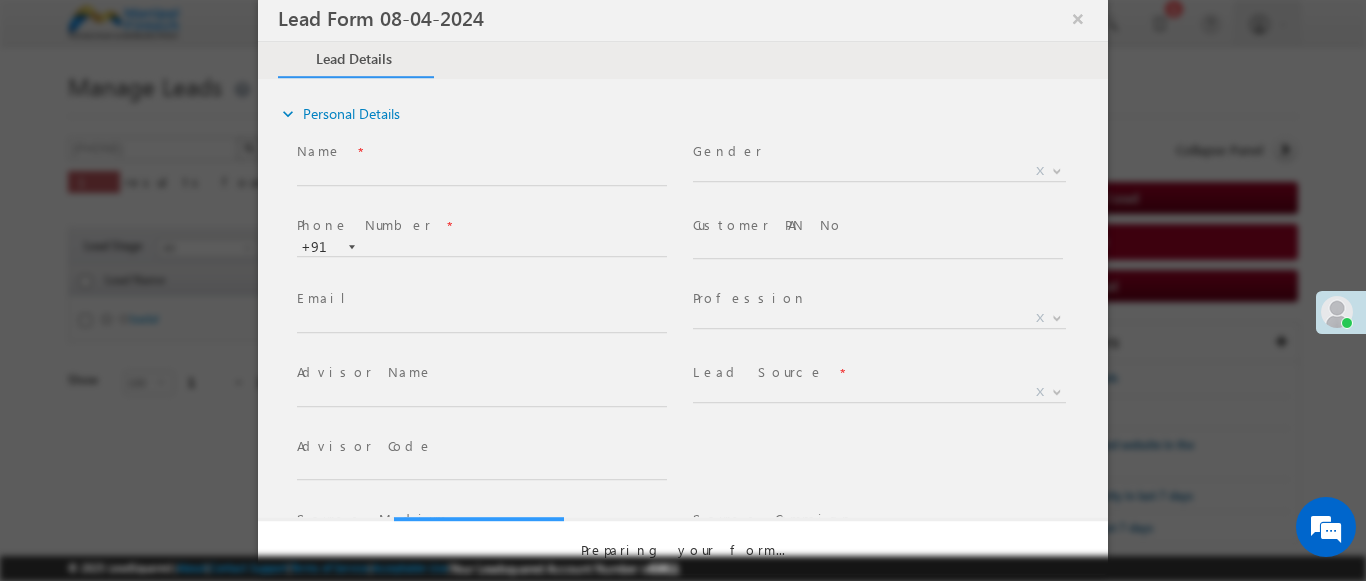 select on "Open" 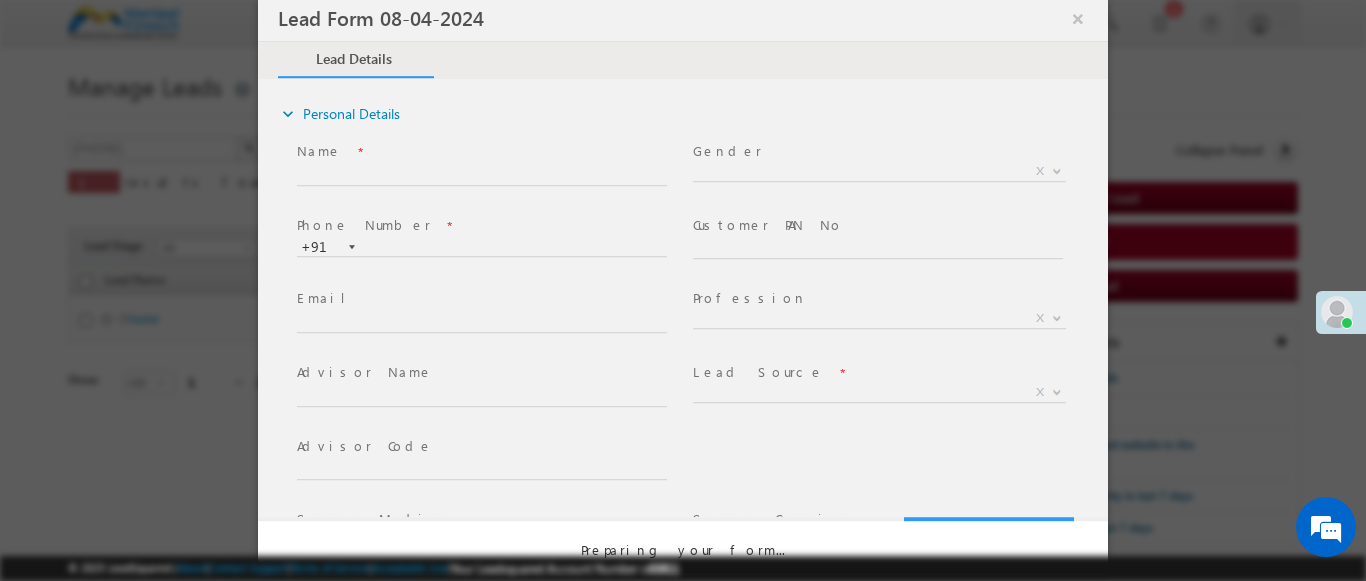 scroll, scrollTop: 0, scrollLeft: 0, axis: both 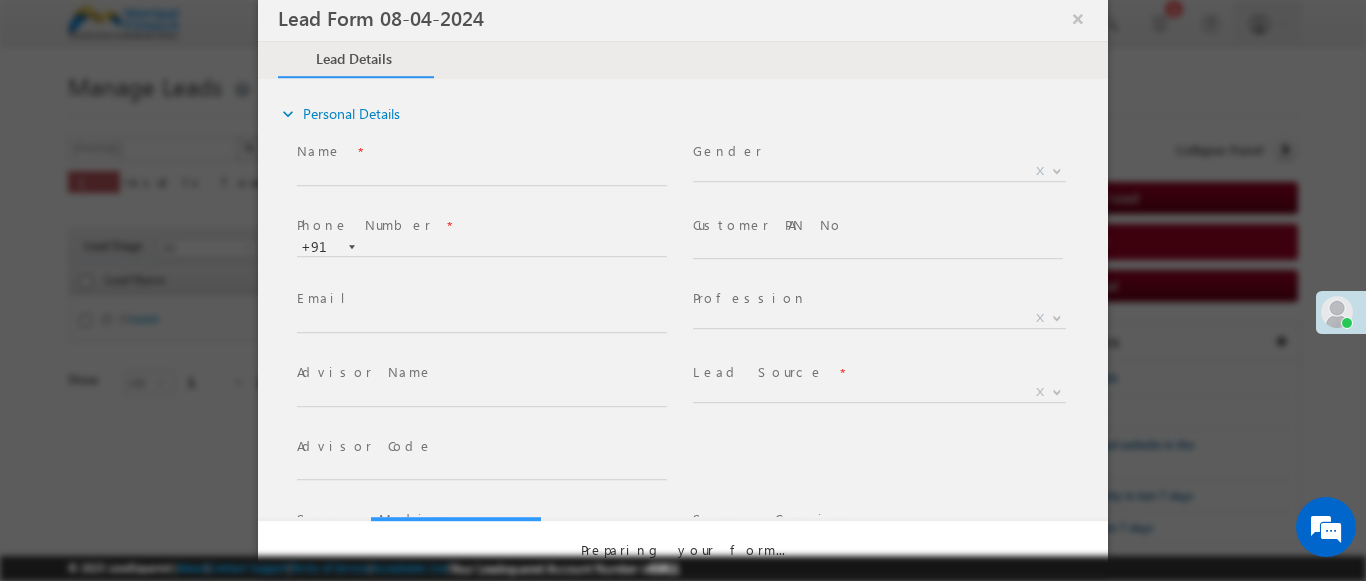 select on "Prospecting" 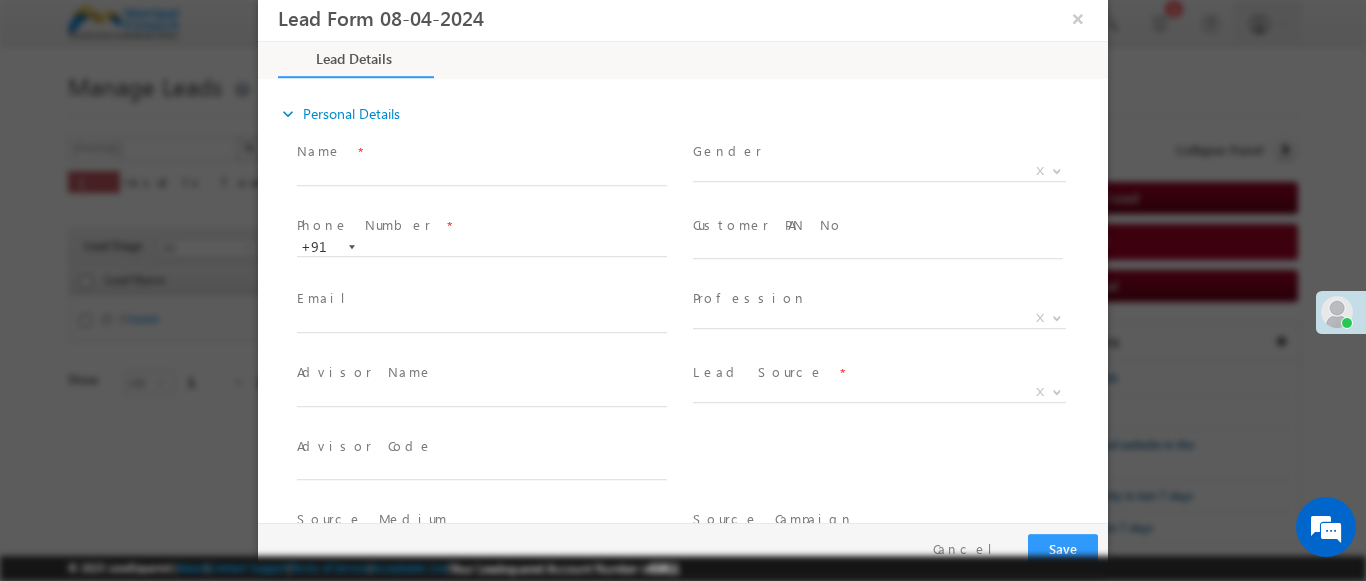 type on "07/11/25 10:06 AM" 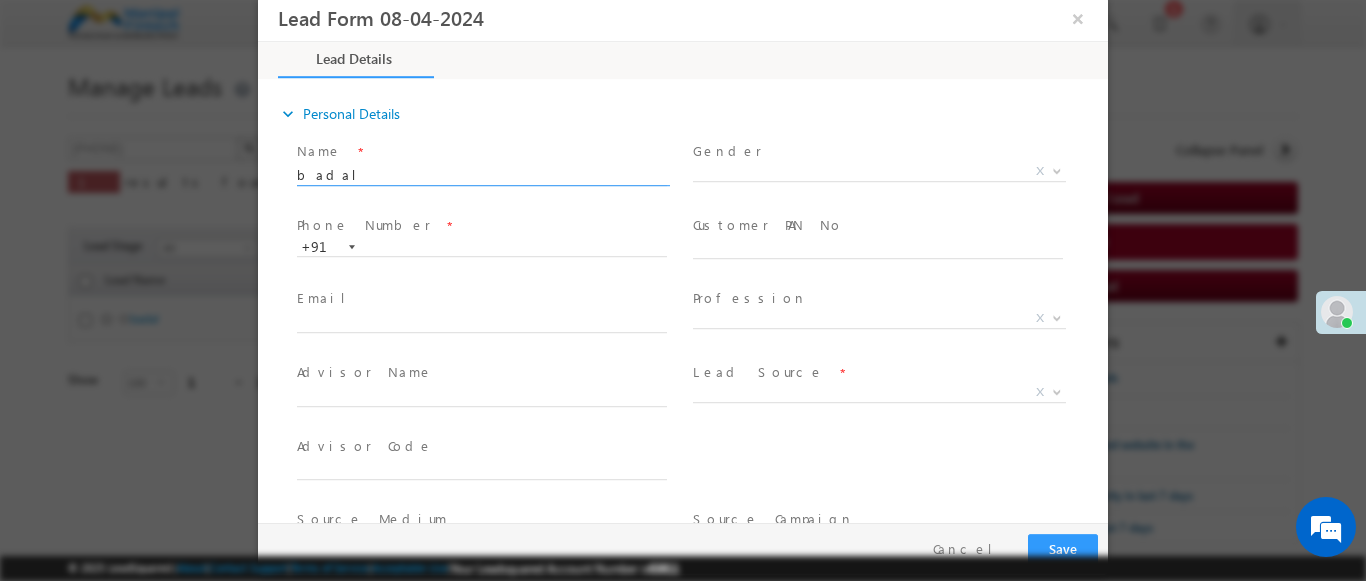 type on "badal" 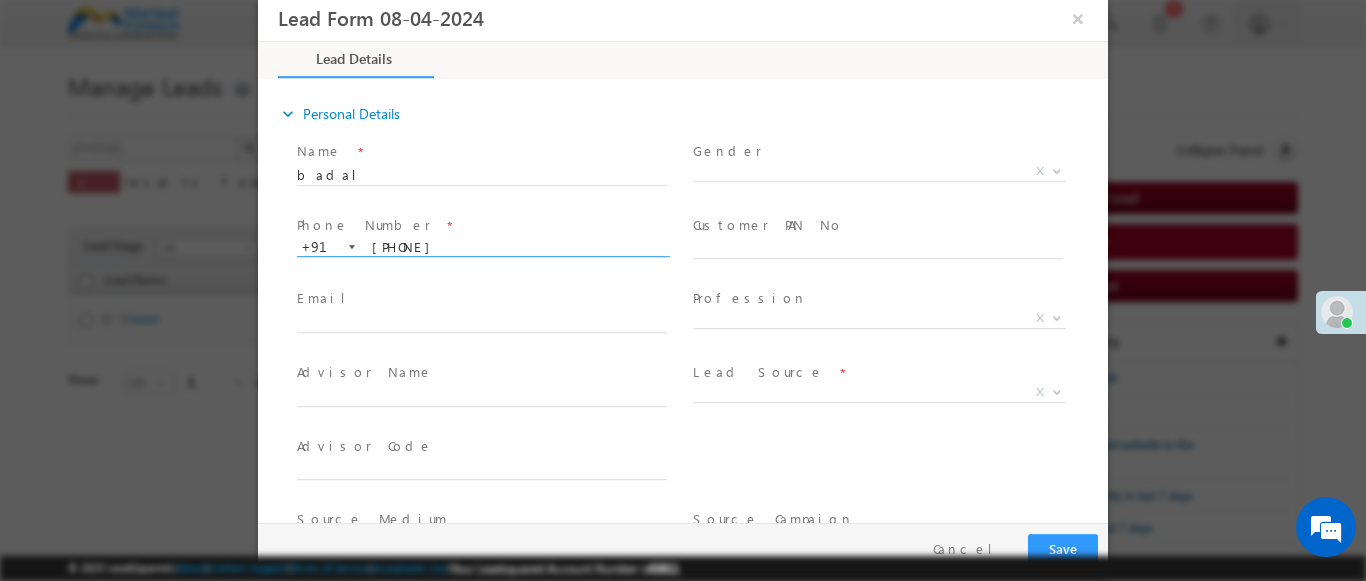 scroll, scrollTop: 0, scrollLeft: 0, axis: both 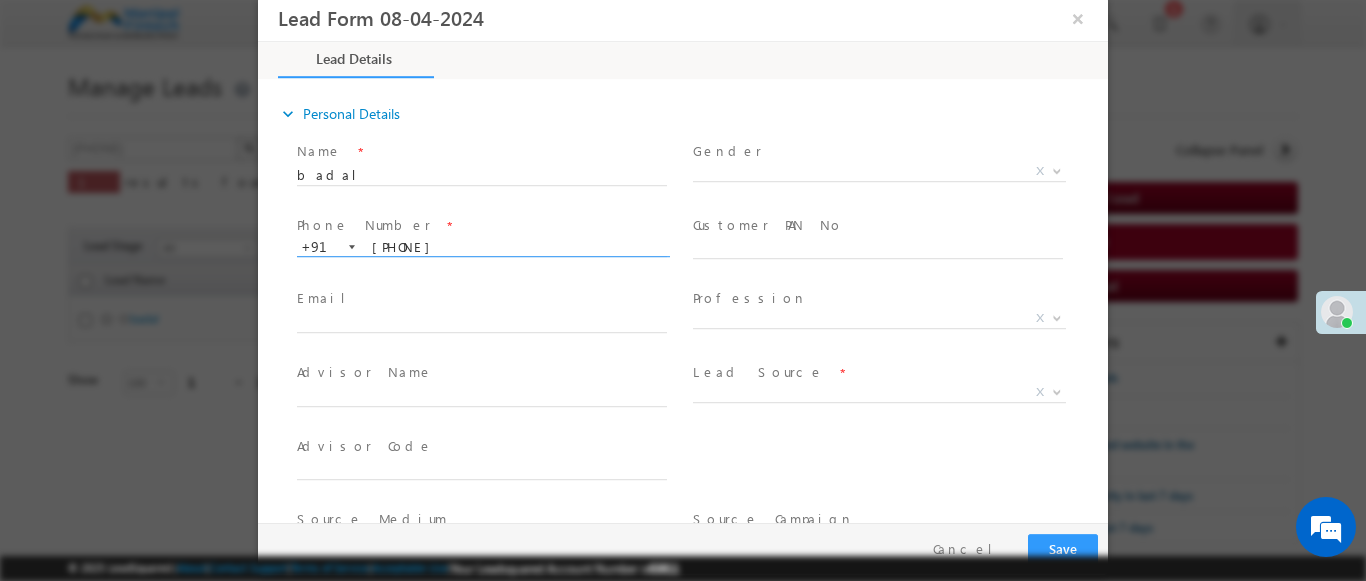 type on "7966822588" 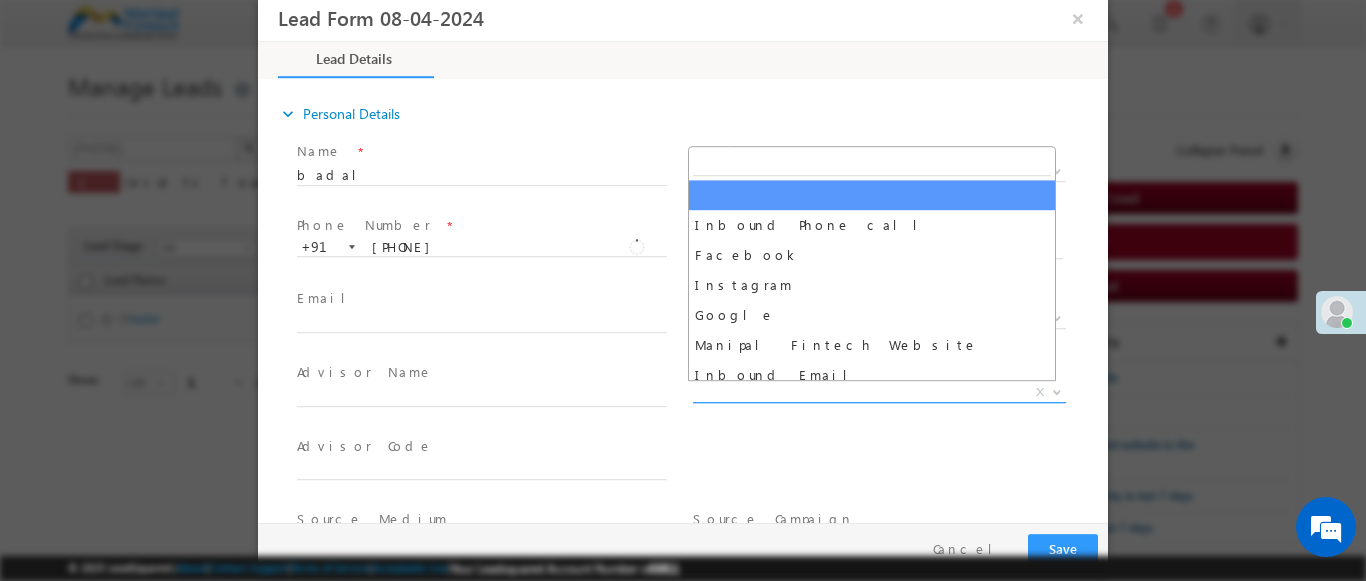scroll, scrollTop: 1570, scrollLeft: 0, axis: vertical 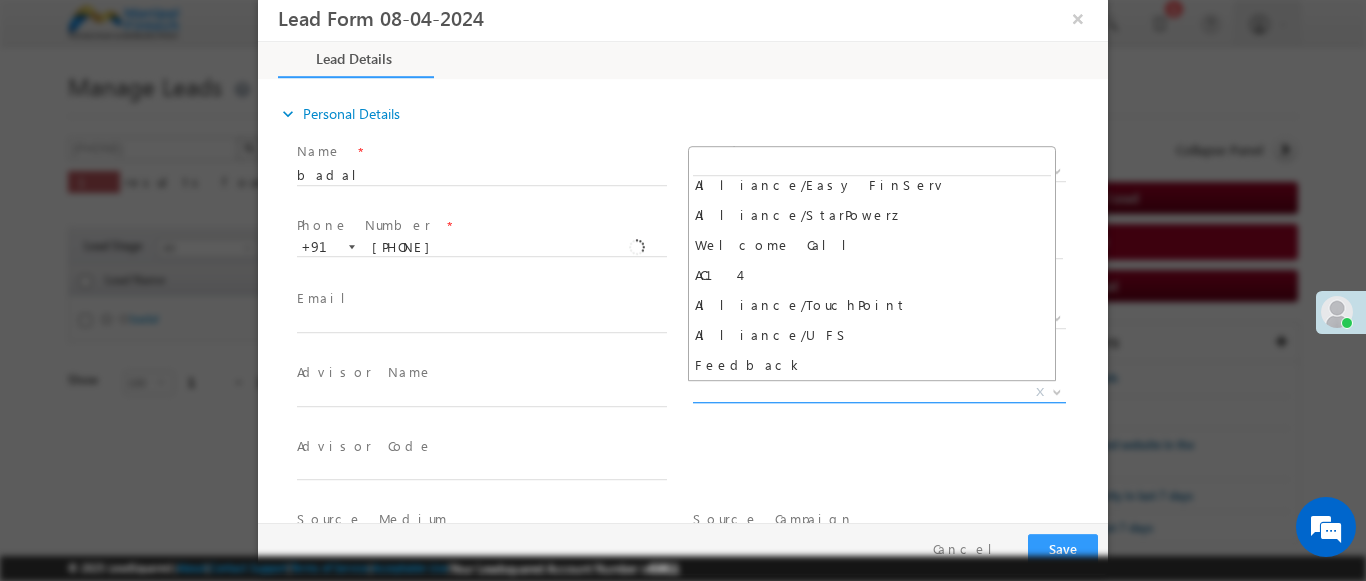 select on "Feedback" 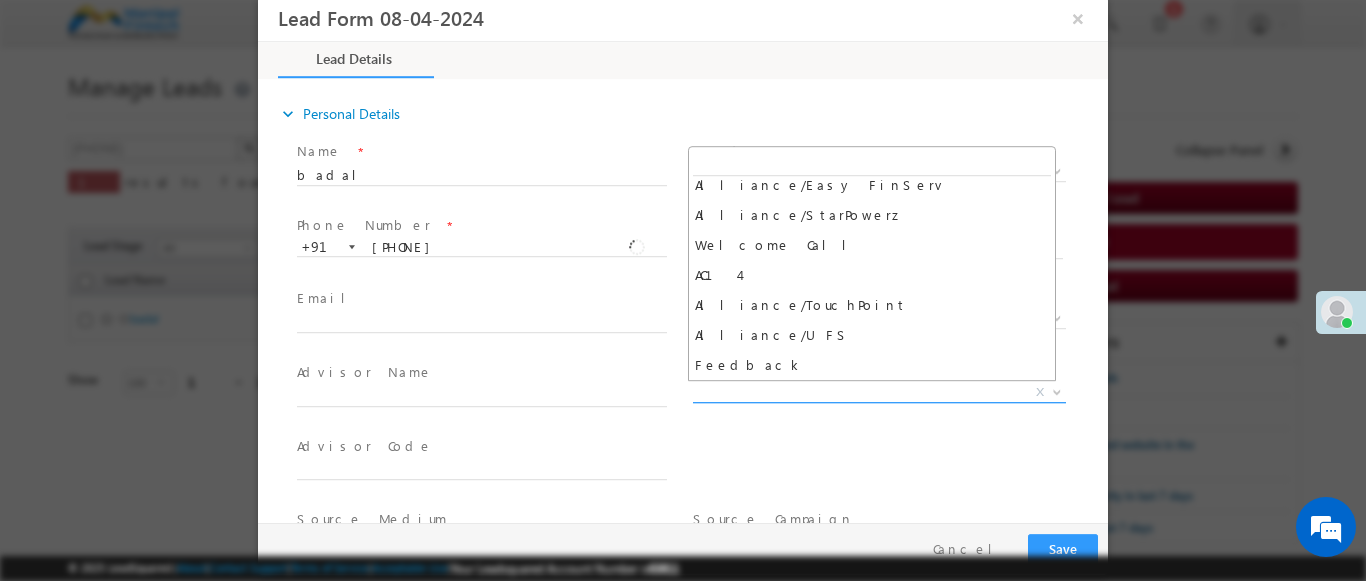 type on "badal- Feedback" 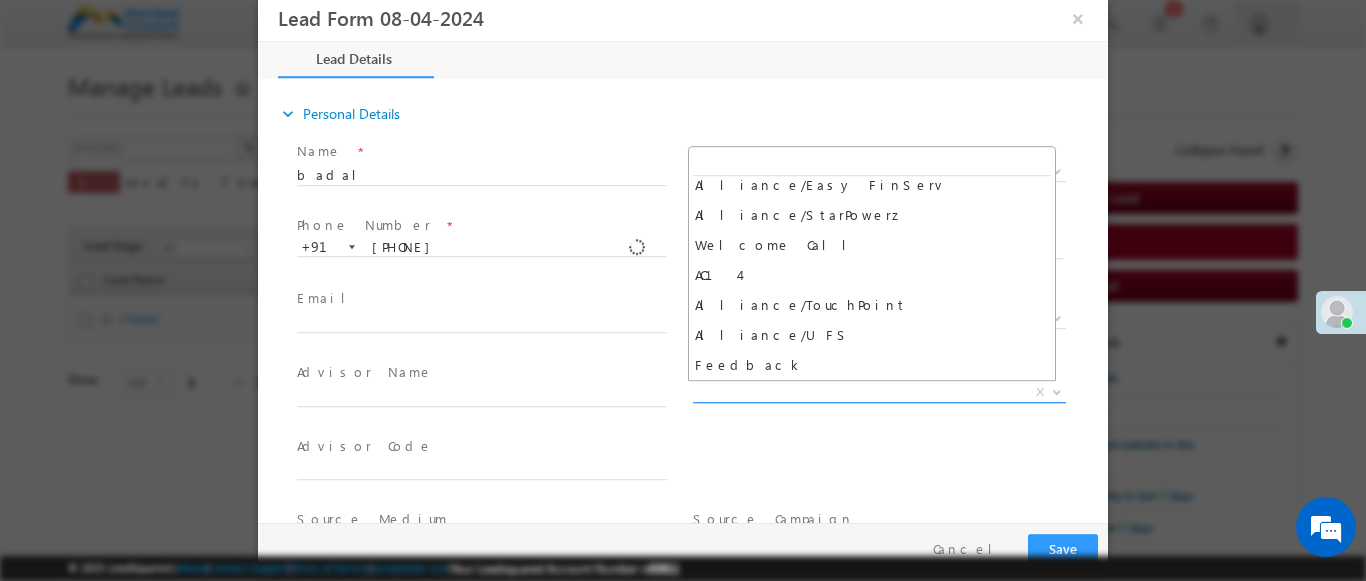 scroll, scrollTop: 886, scrollLeft: 0, axis: vertical 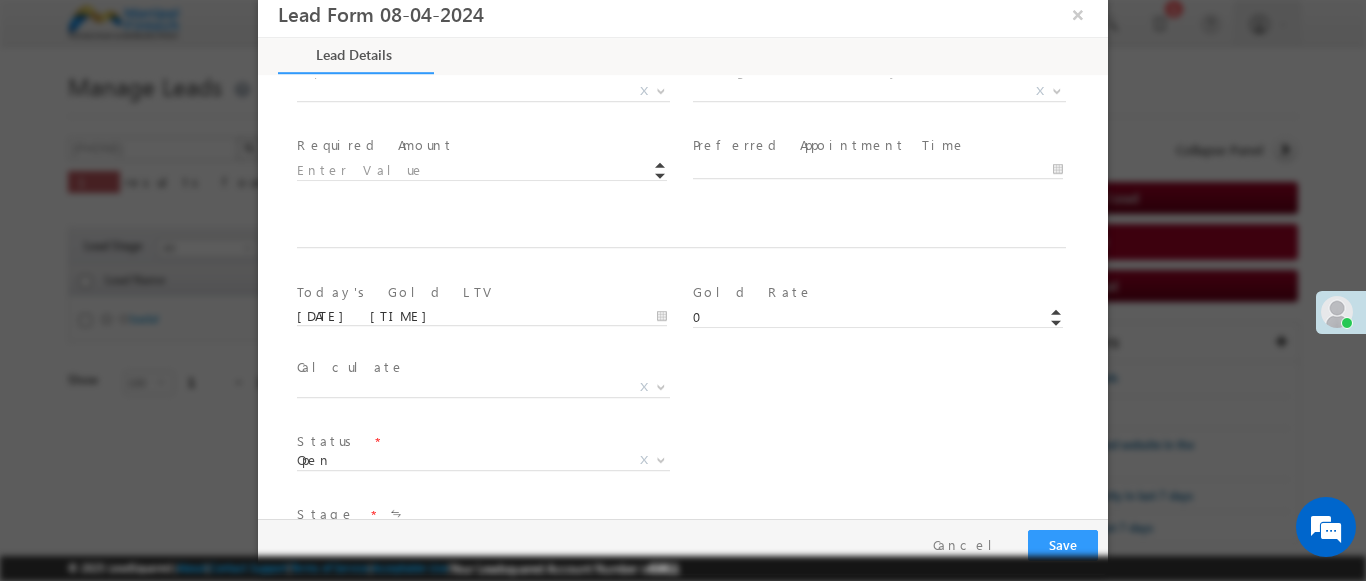type on "600001" 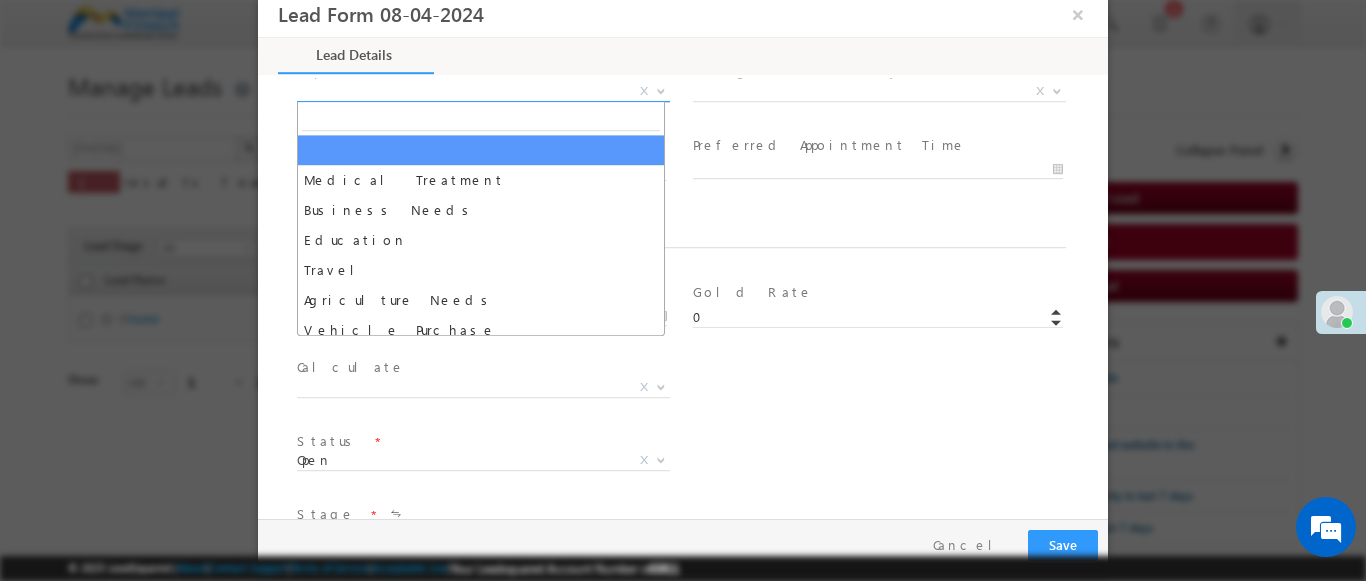 select on "Medical Treatment" 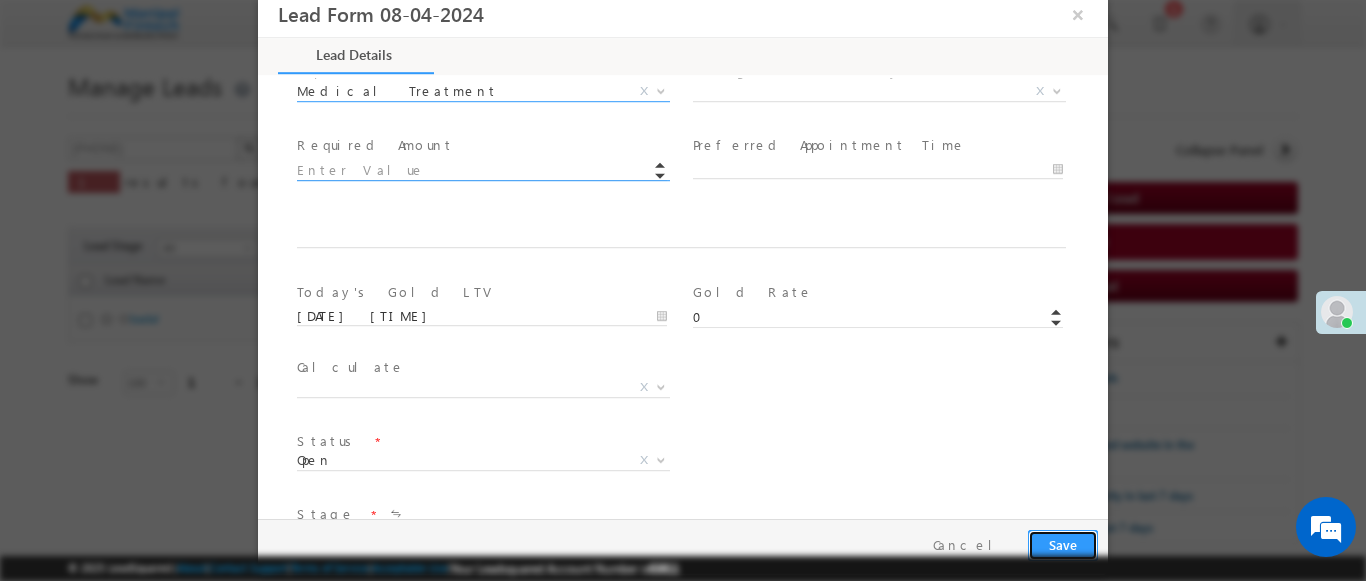 click on "Save" at bounding box center (1063, 545) 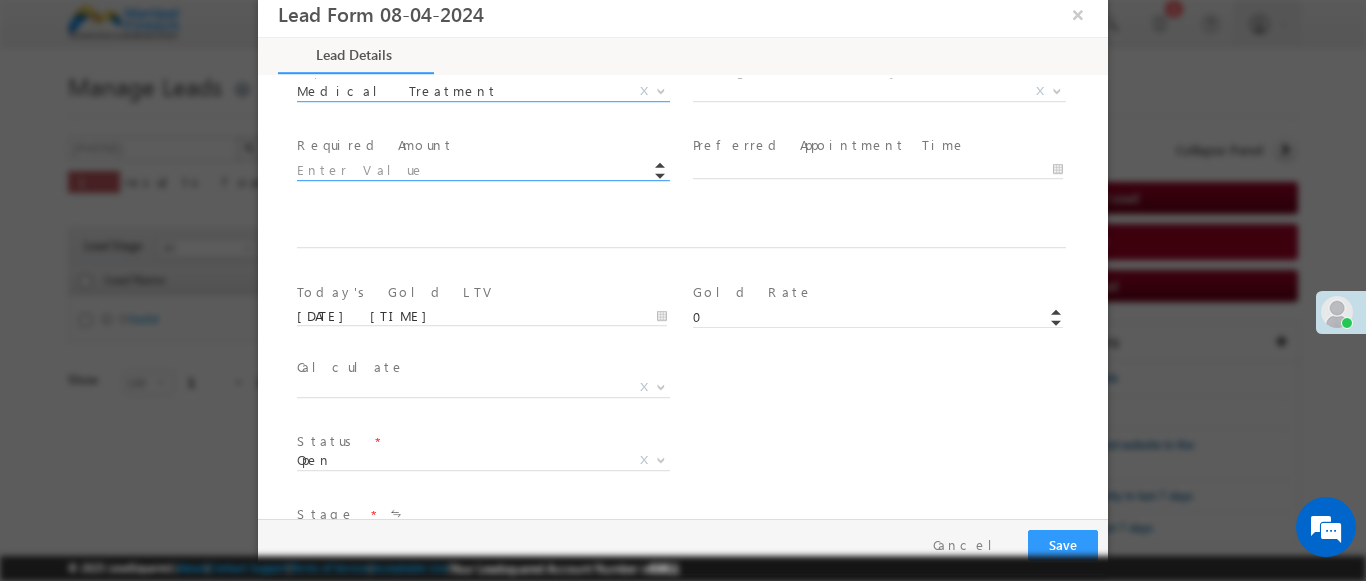 type on "Tamil Nadu" 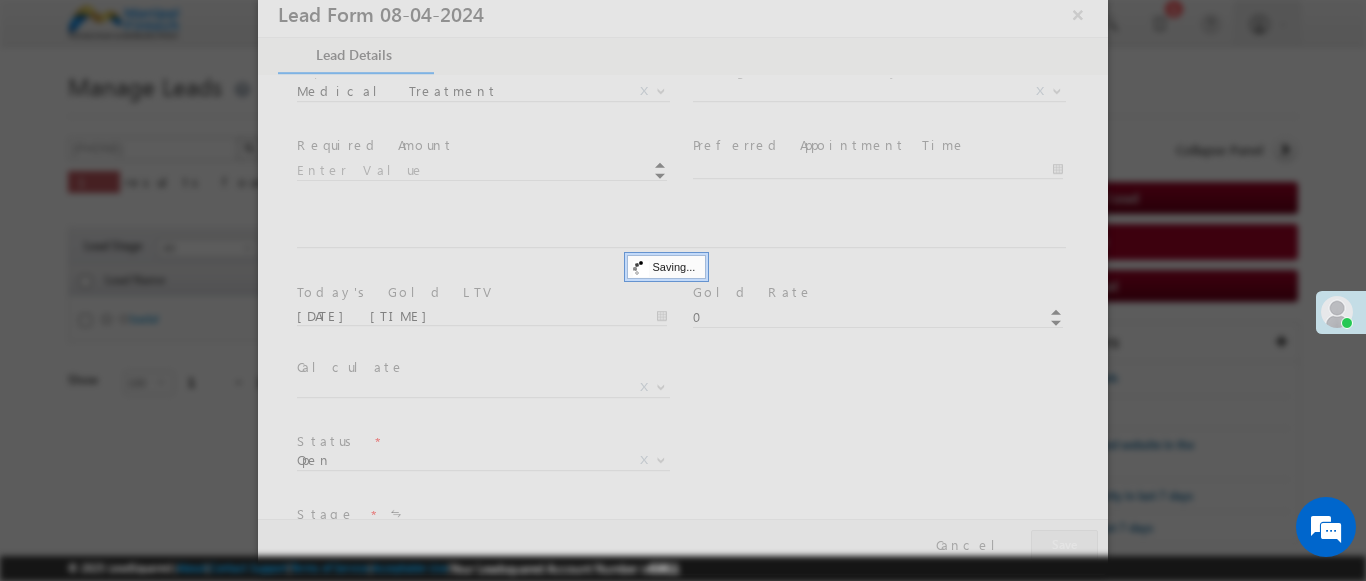 select on "Flower Bazaar" 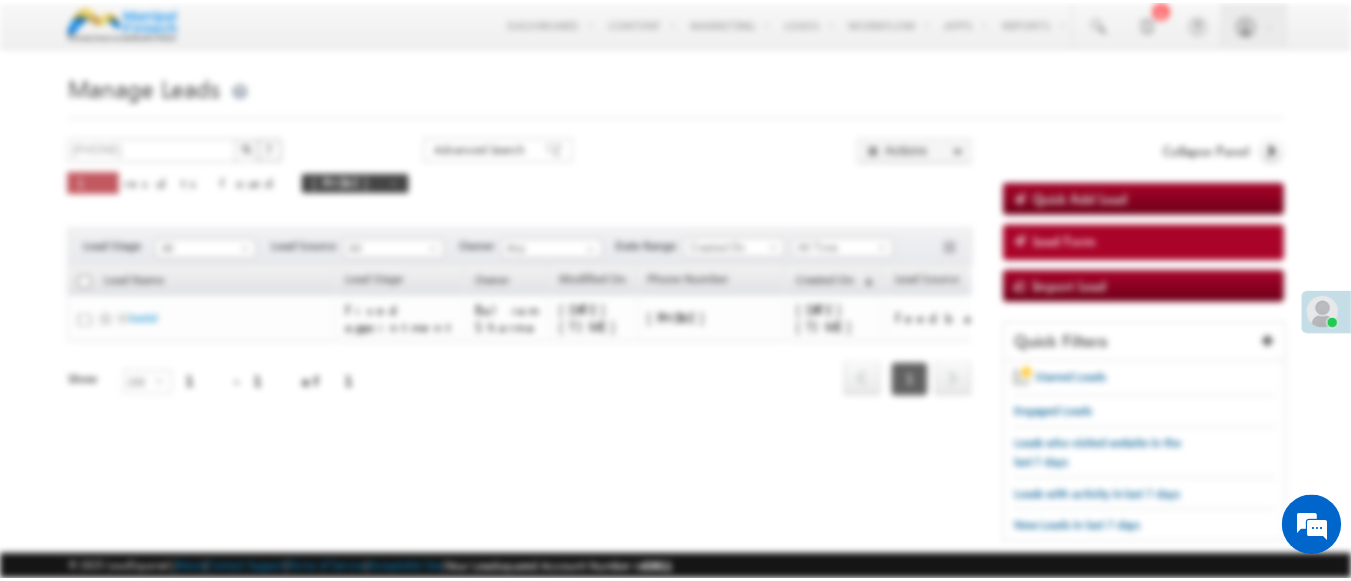 scroll, scrollTop: 0, scrollLeft: 0, axis: both 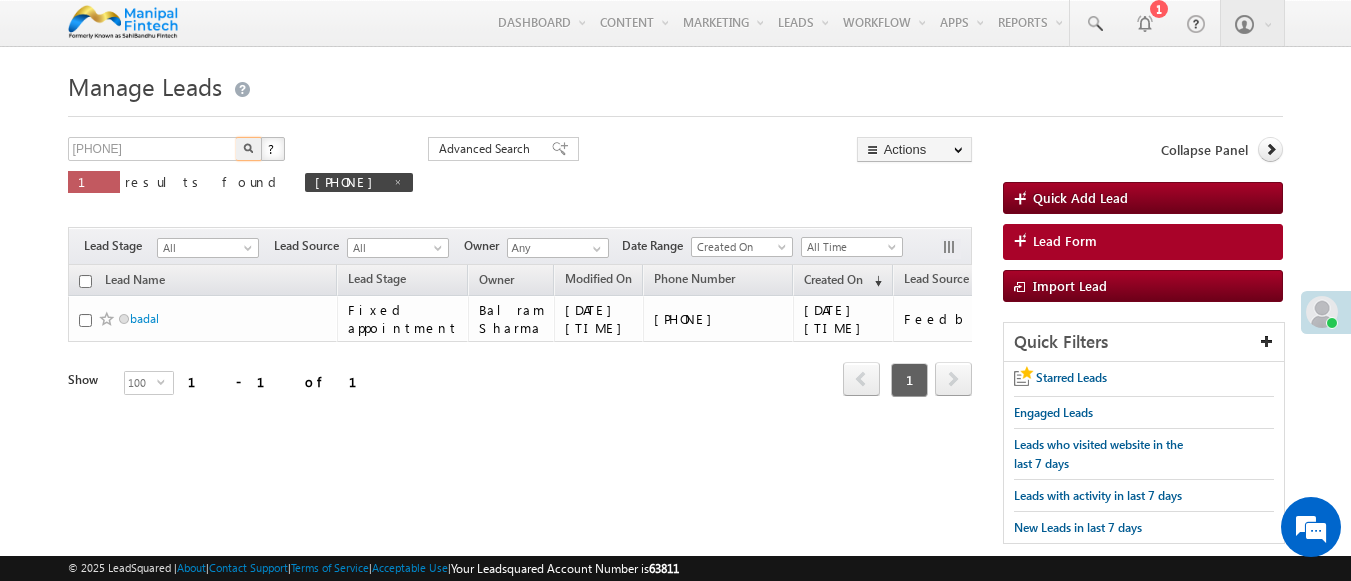 type on "7966822588" 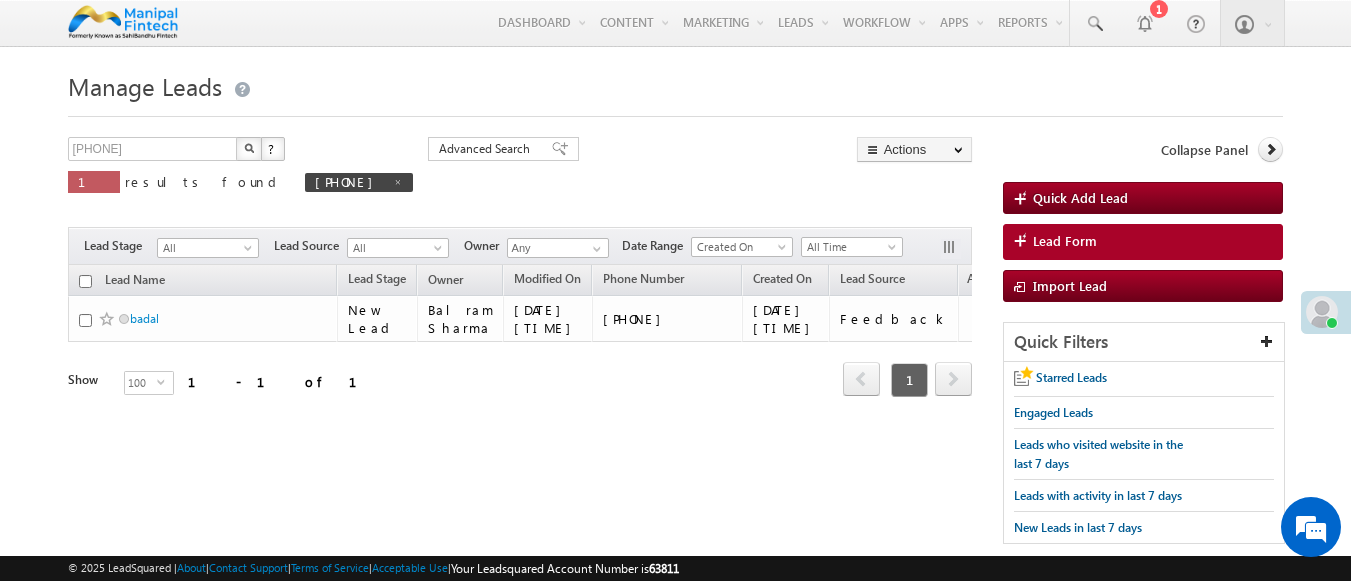 scroll, scrollTop: 0, scrollLeft: 0, axis: both 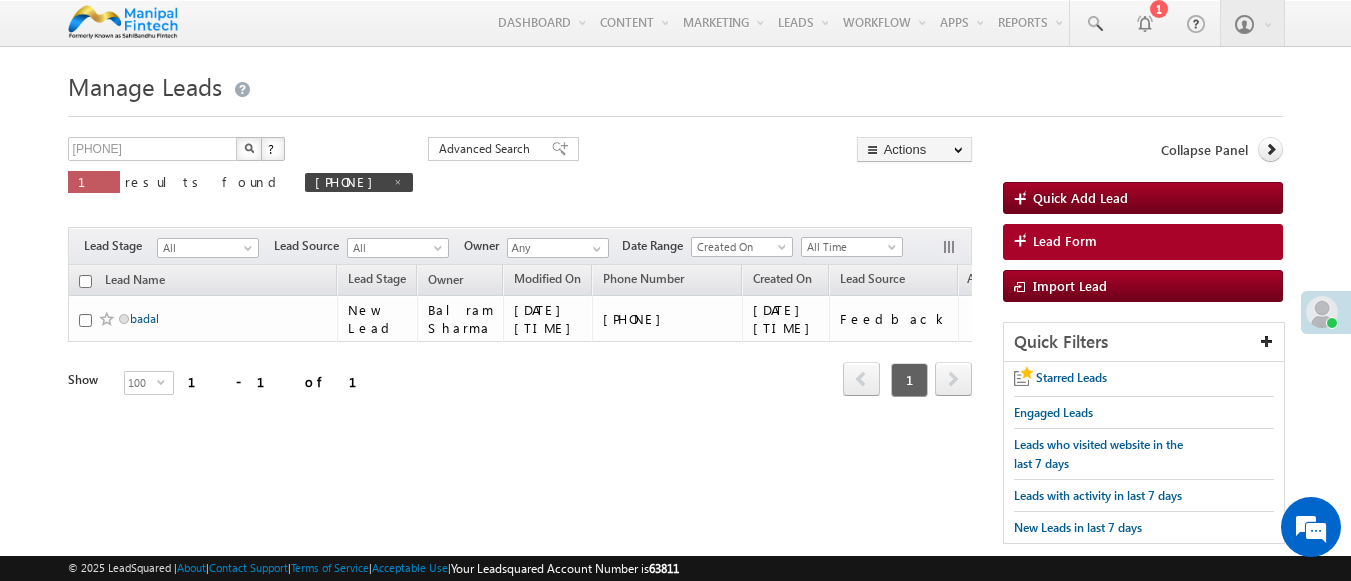 click on "badal" at bounding box center [144, 318] 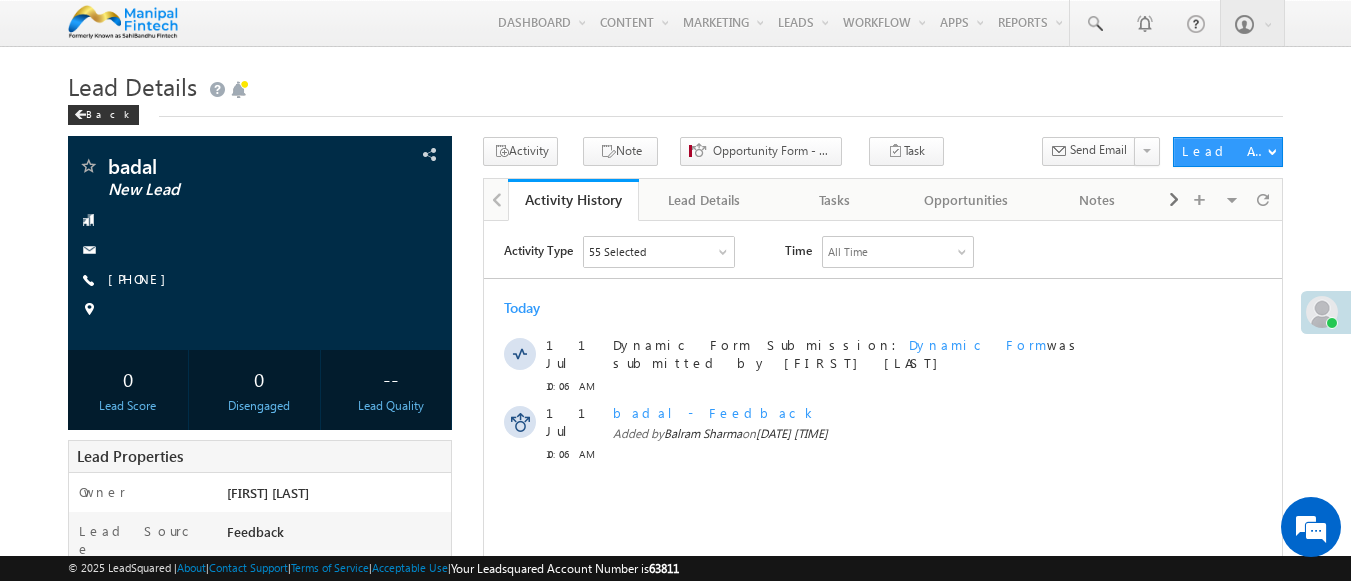 scroll, scrollTop: 0, scrollLeft: 0, axis: both 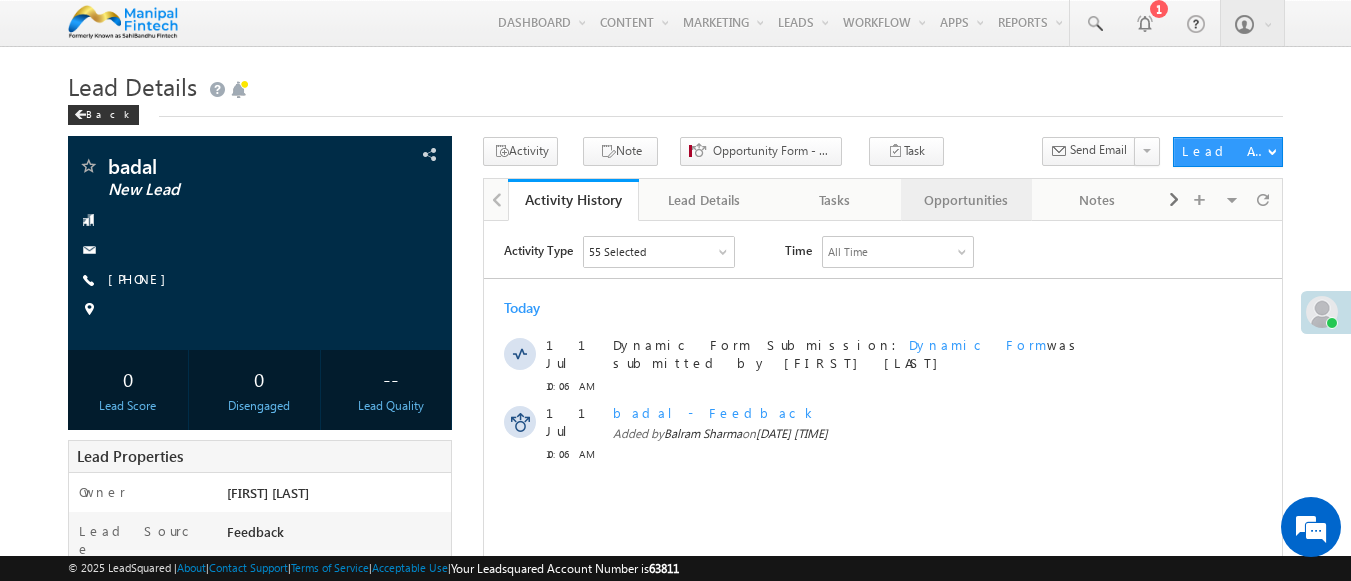 click on "Opportunities" at bounding box center (965, 200) 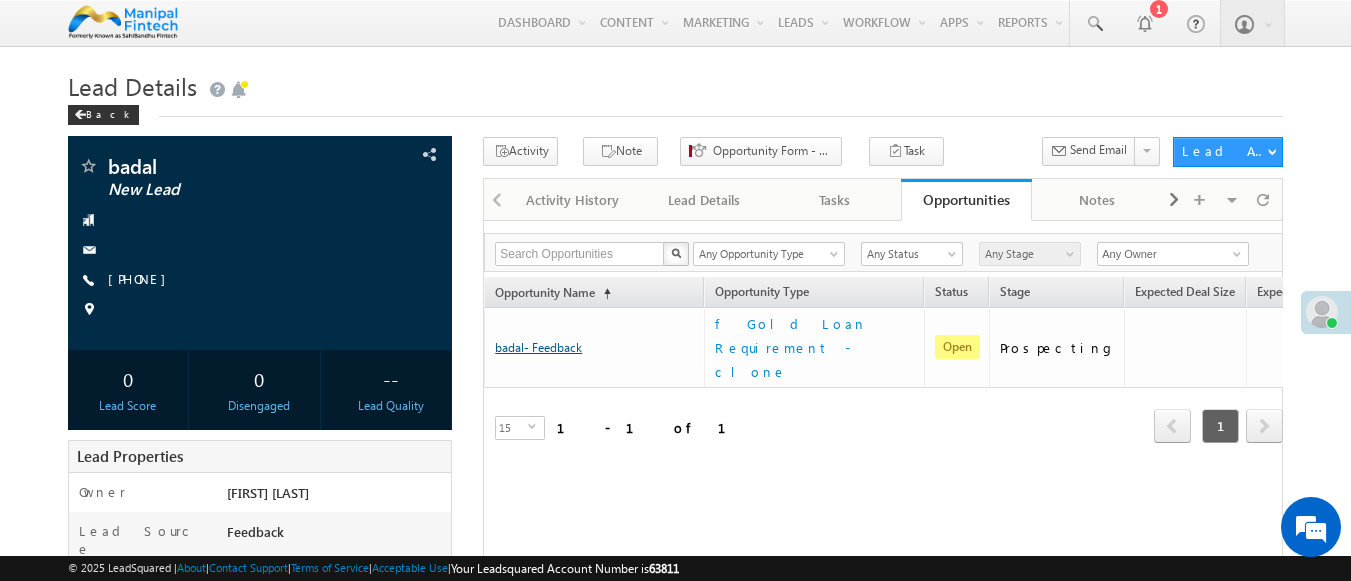 click on "badal- Feedback" at bounding box center (538, 347) 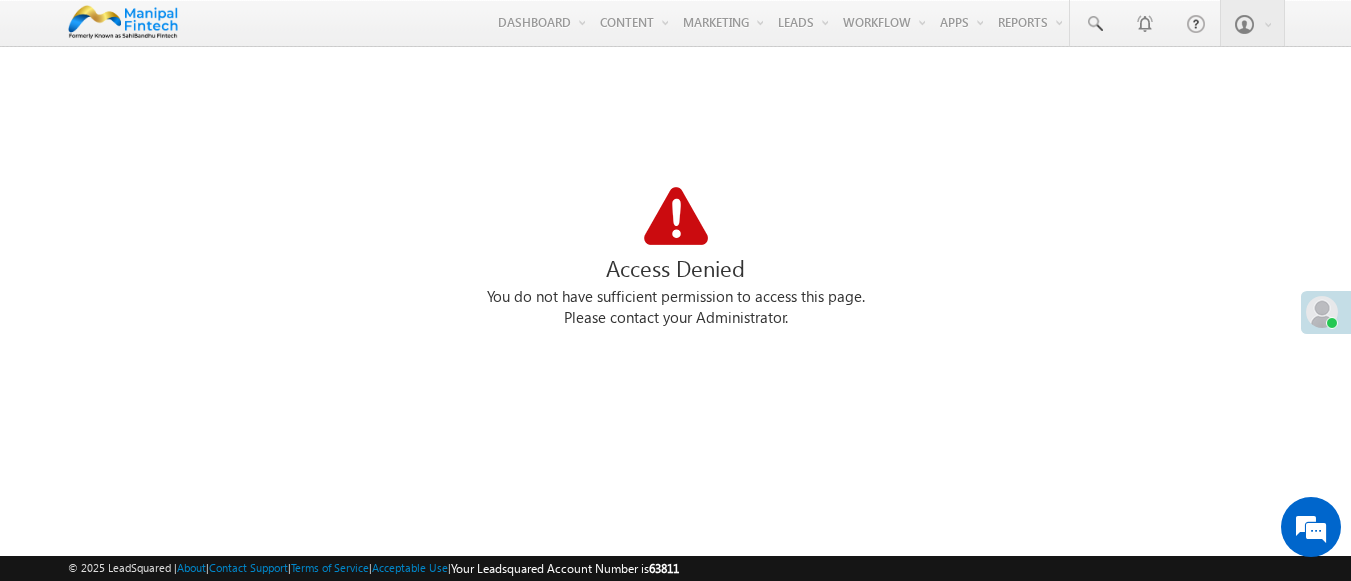 scroll, scrollTop: 0, scrollLeft: 0, axis: both 